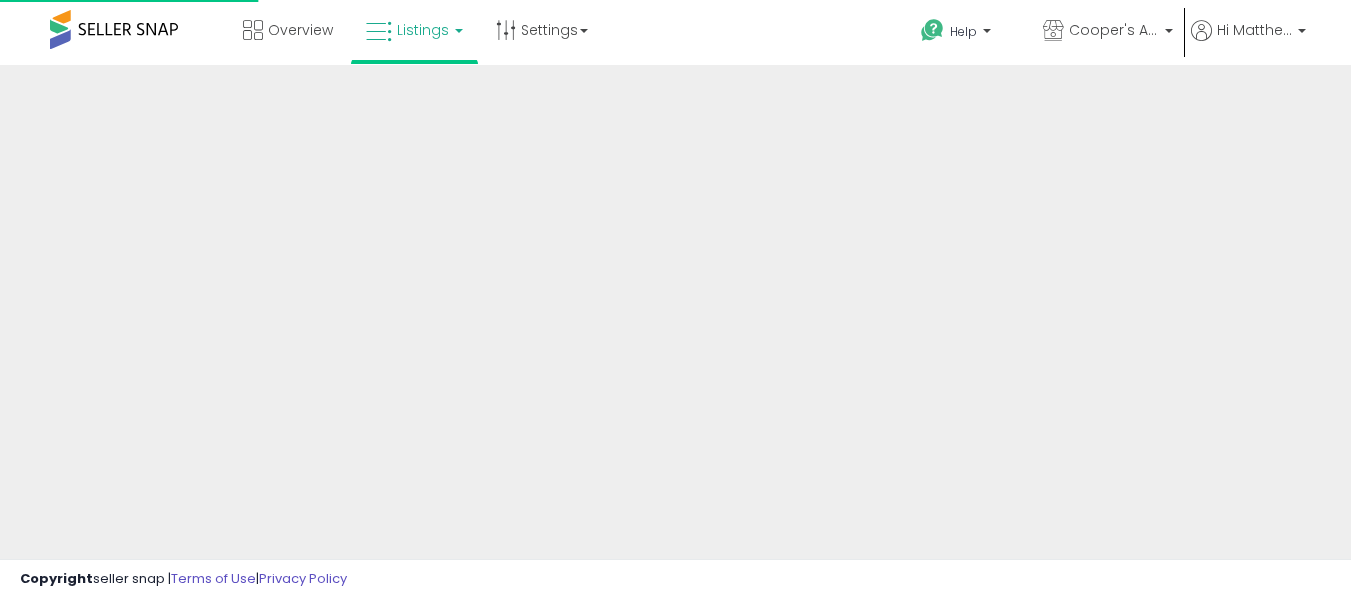 scroll, scrollTop: 0, scrollLeft: 0, axis: both 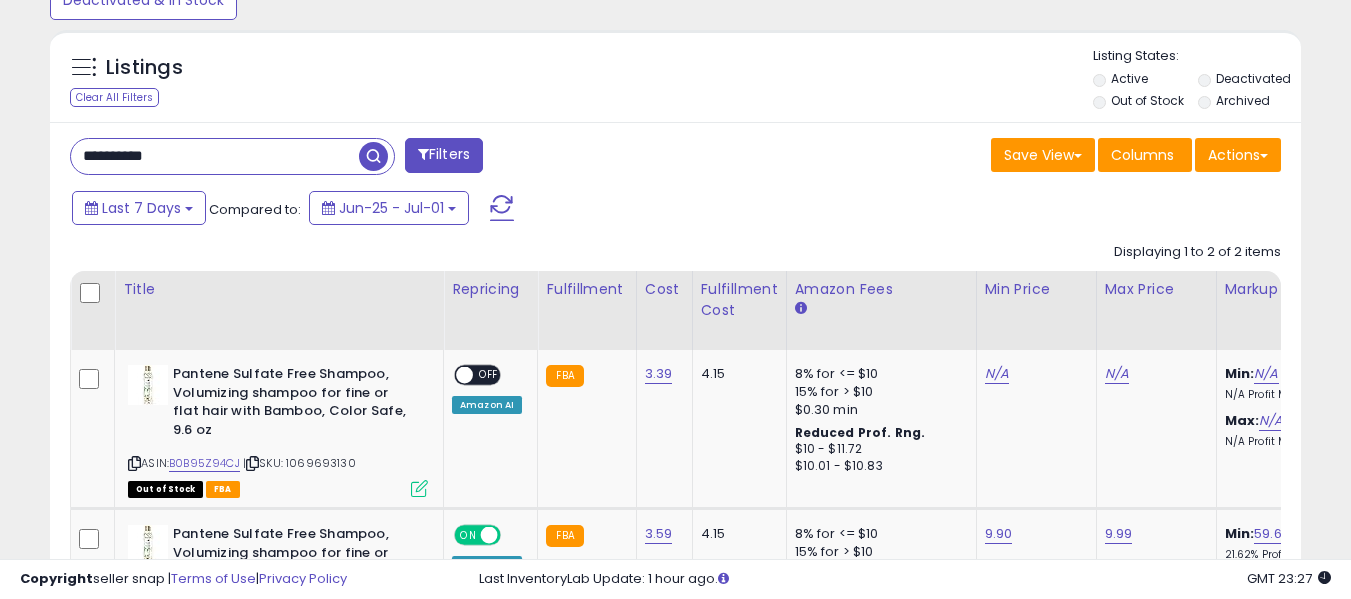 click on "**********" at bounding box center [215, 156] 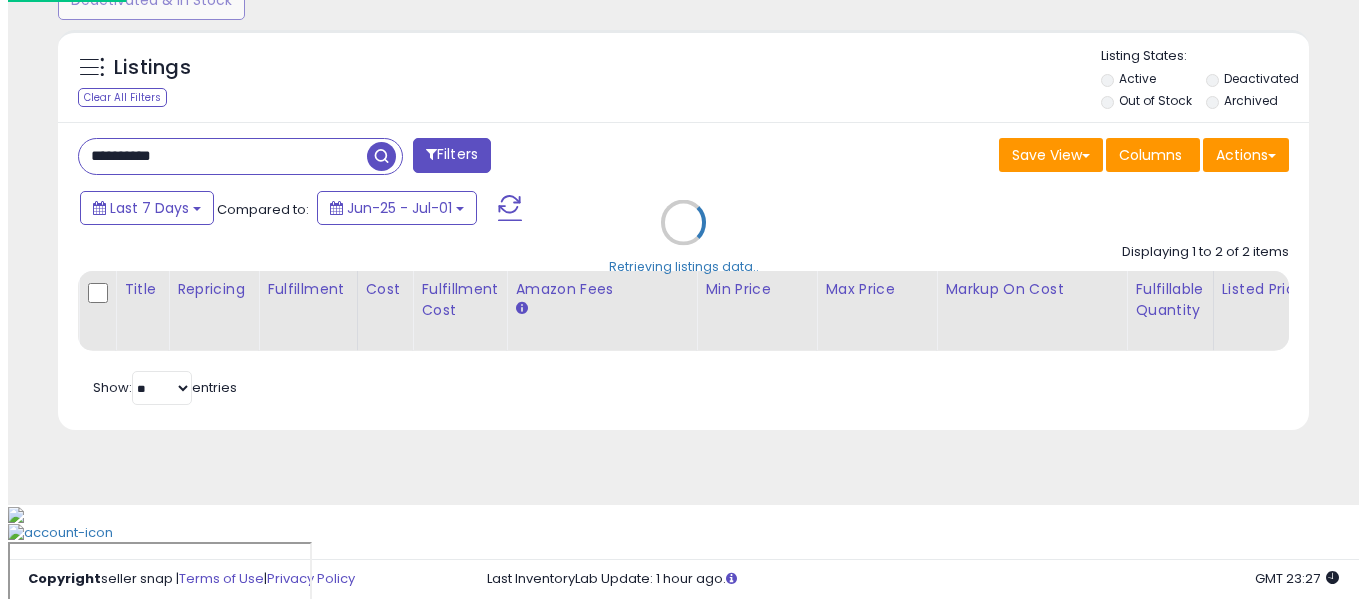 scroll, scrollTop: 621, scrollLeft: 0, axis: vertical 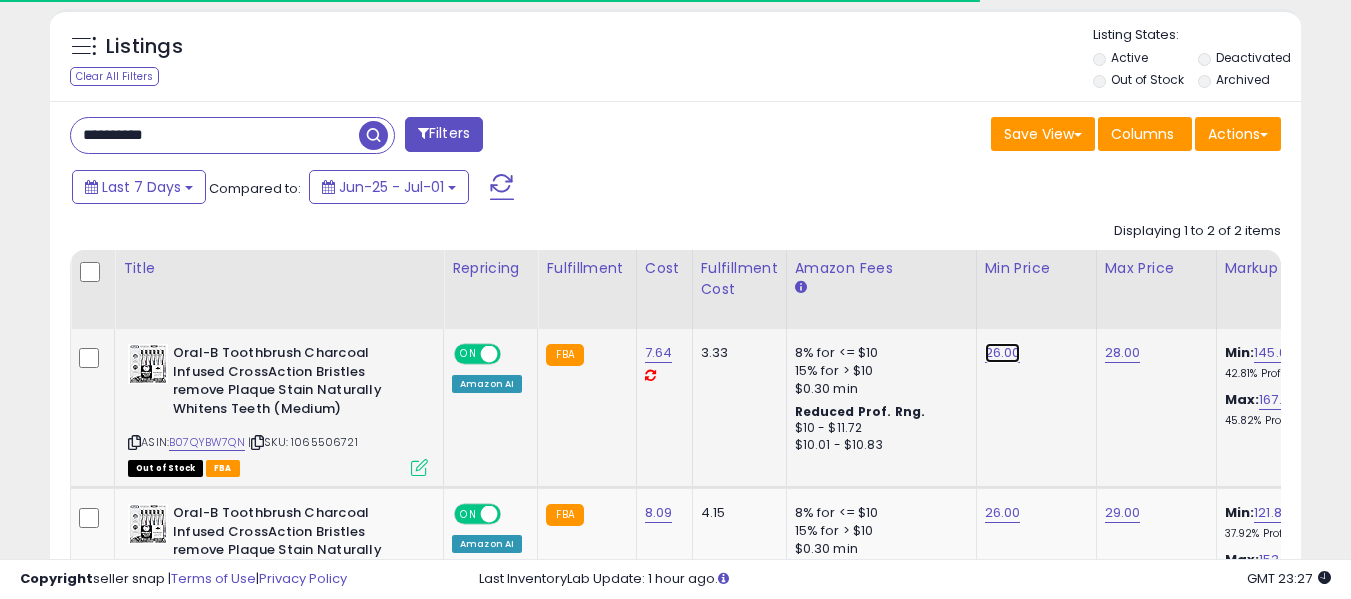 click on "26.00" at bounding box center (1003, 353) 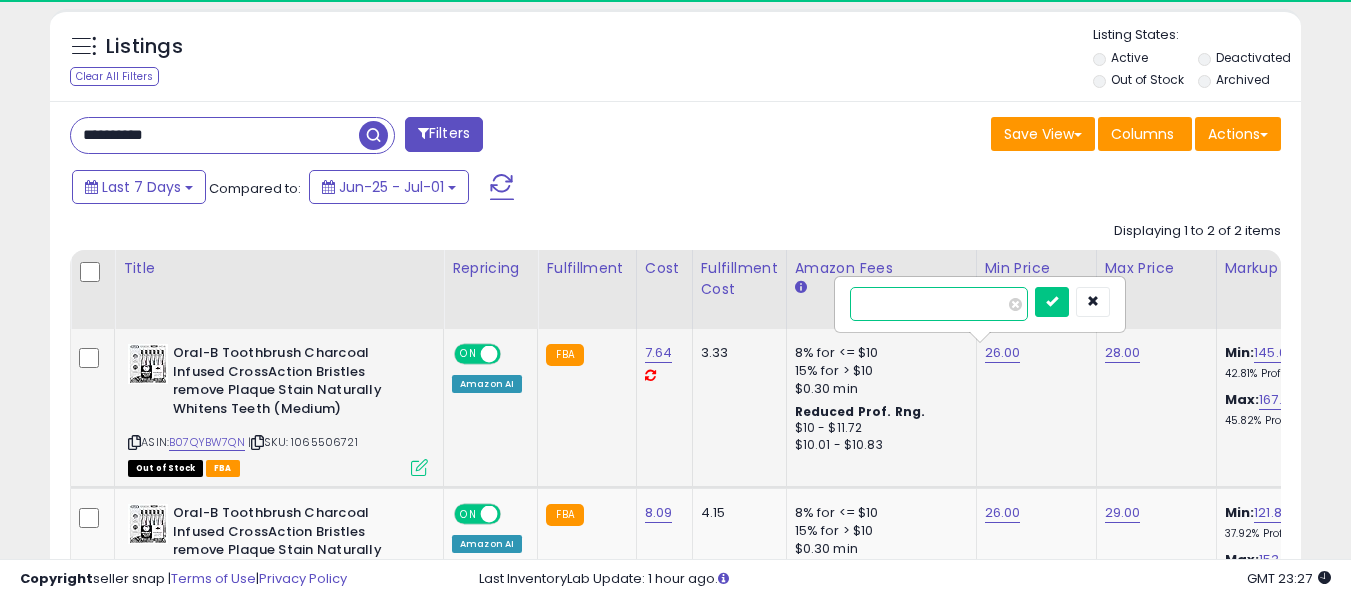 scroll, scrollTop: 999590, scrollLeft: 999276, axis: both 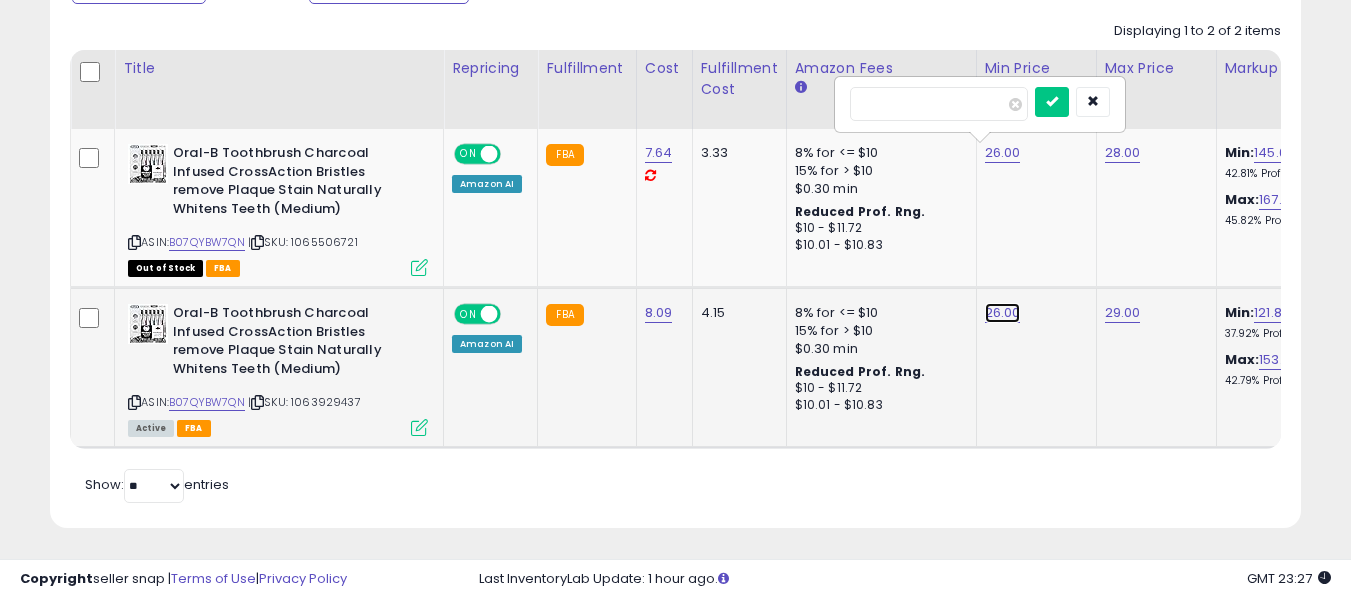 click on "26.00" at bounding box center (1003, 153) 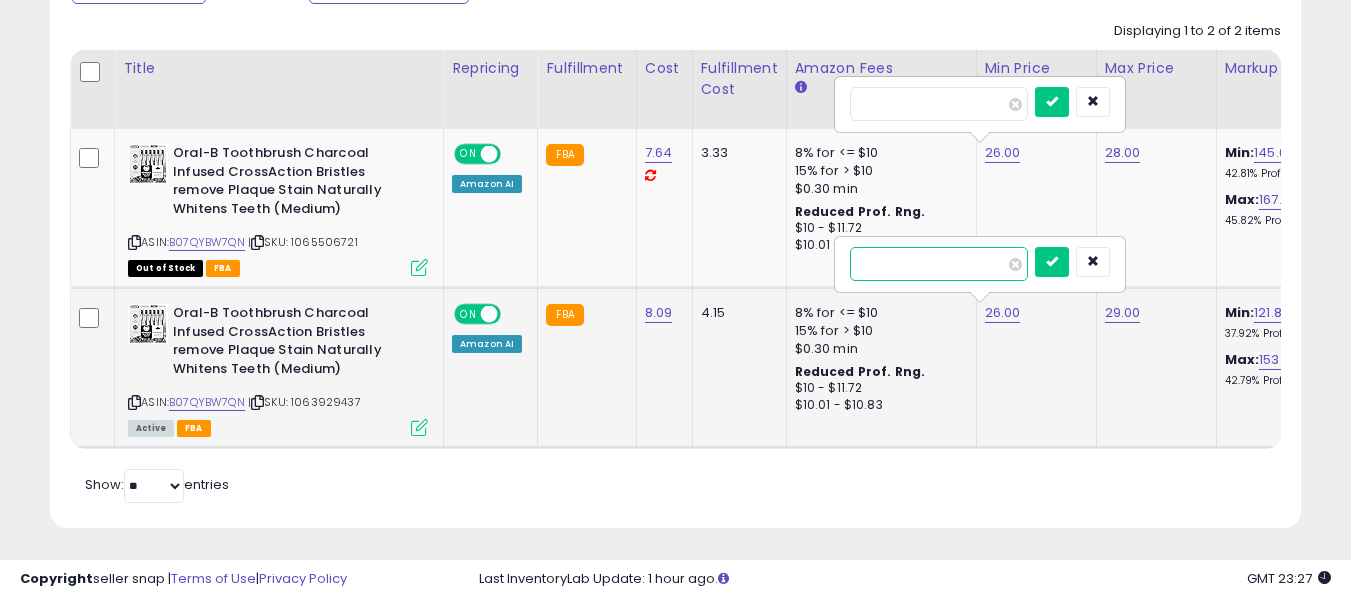 click on "*****" at bounding box center [939, 264] 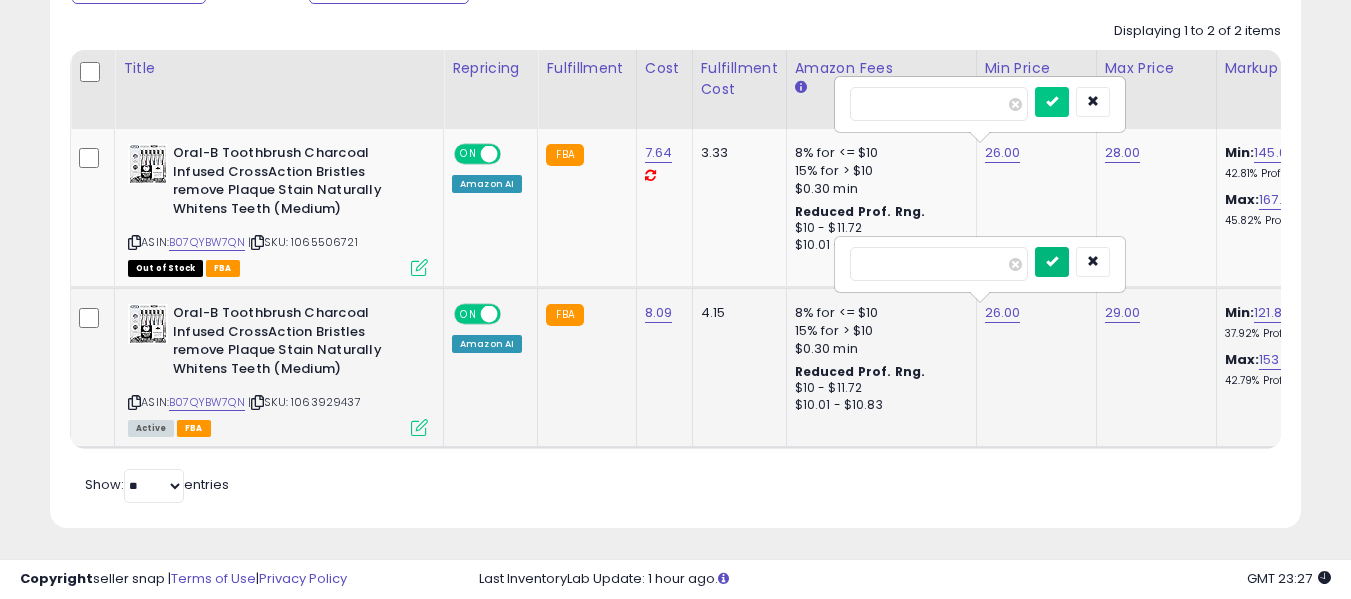 click at bounding box center (1052, 261) 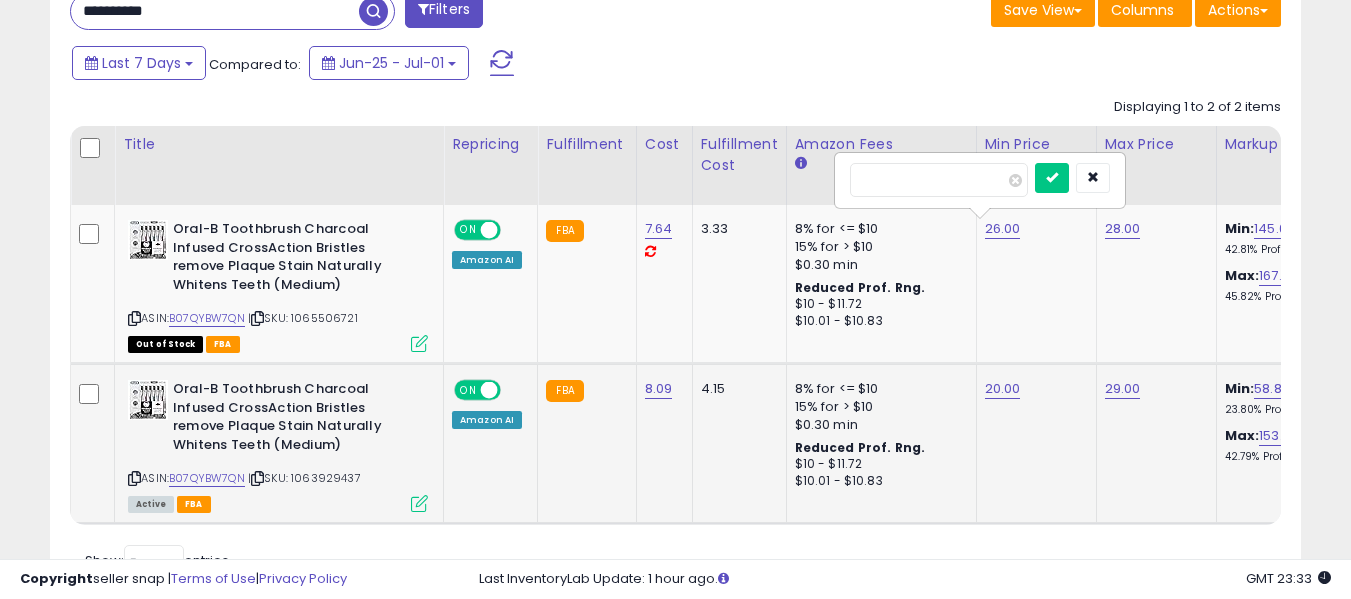 scroll, scrollTop: 721, scrollLeft: 0, axis: vertical 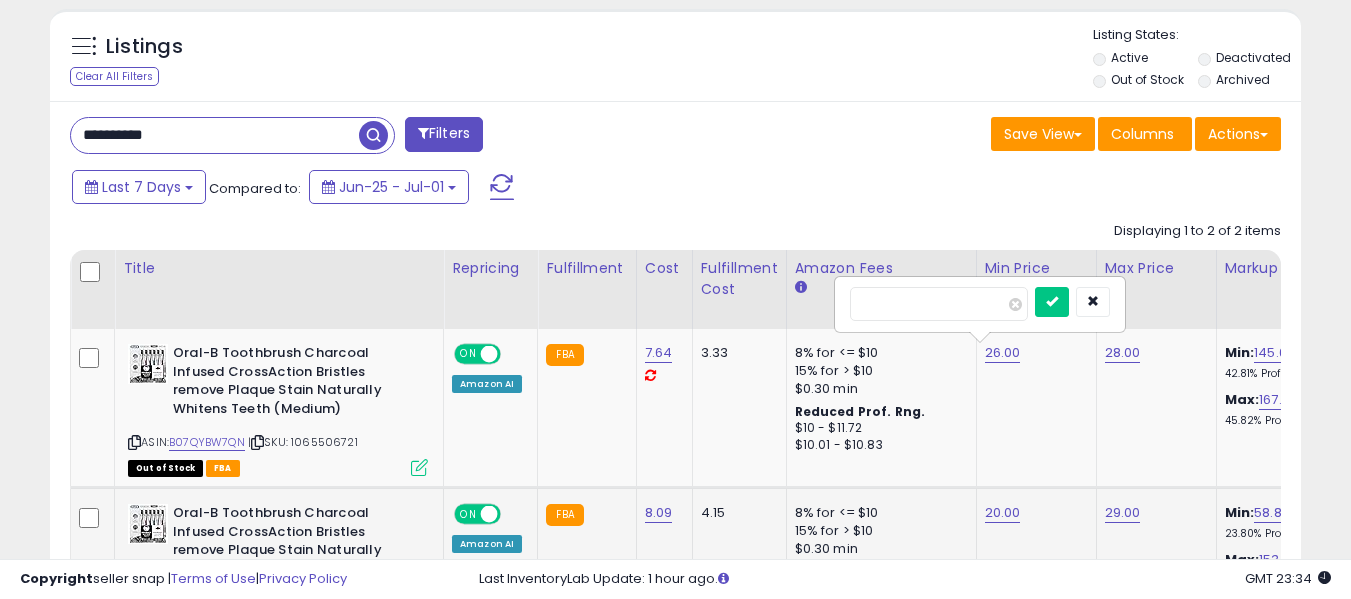 click on "**********" at bounding box center [215, 135] 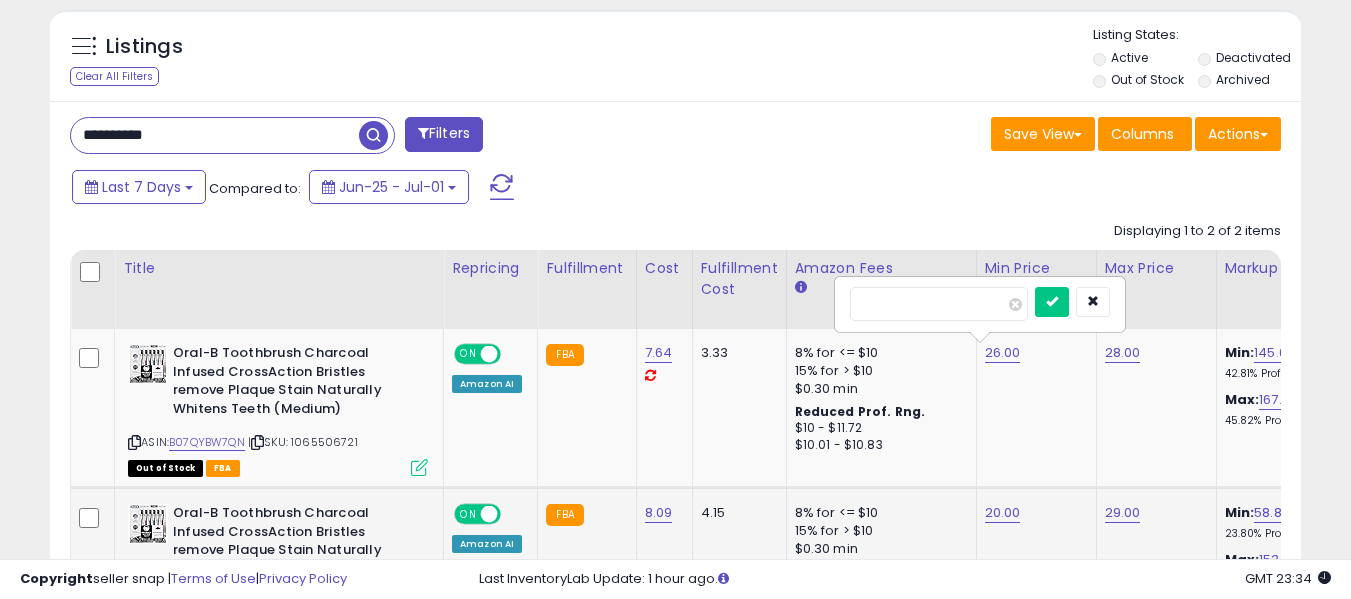 click on "**********" at bounding box center [215, 135] 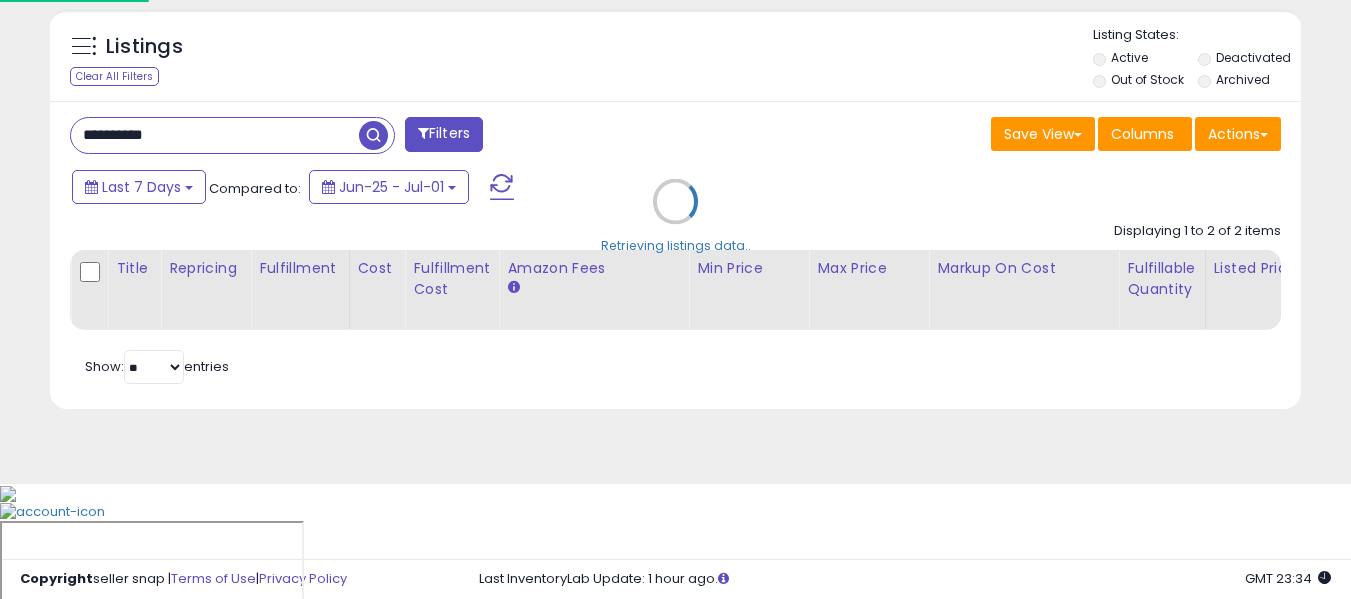 scroll, scrollTop: 999590, scrollLeft: 999267, axis: both 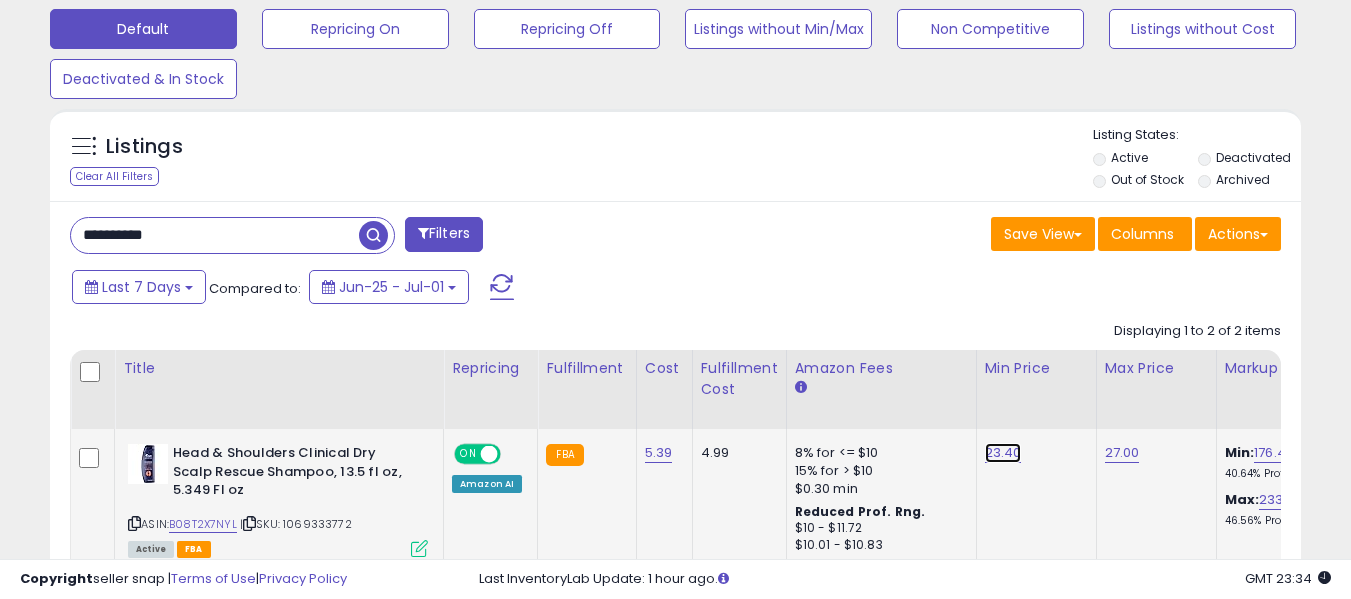 click on "23.40" at bounding box center [1003, 453] 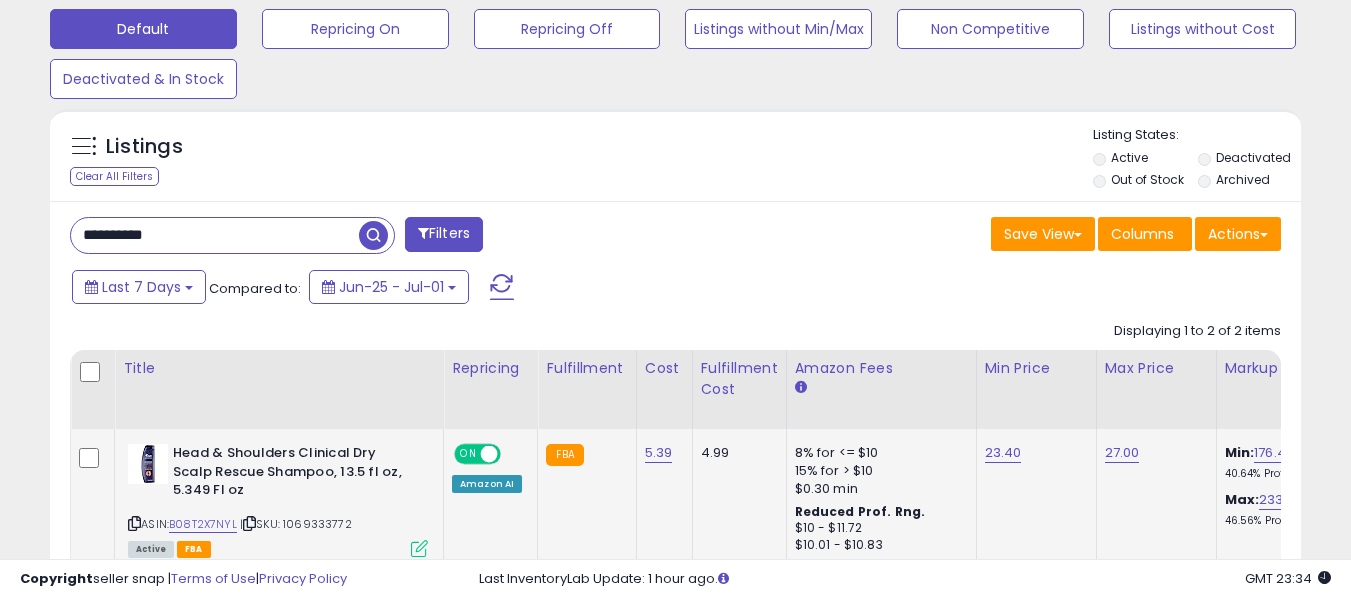 scroll, scrollTop: 999590, scrollLeft: 999276, axis: both 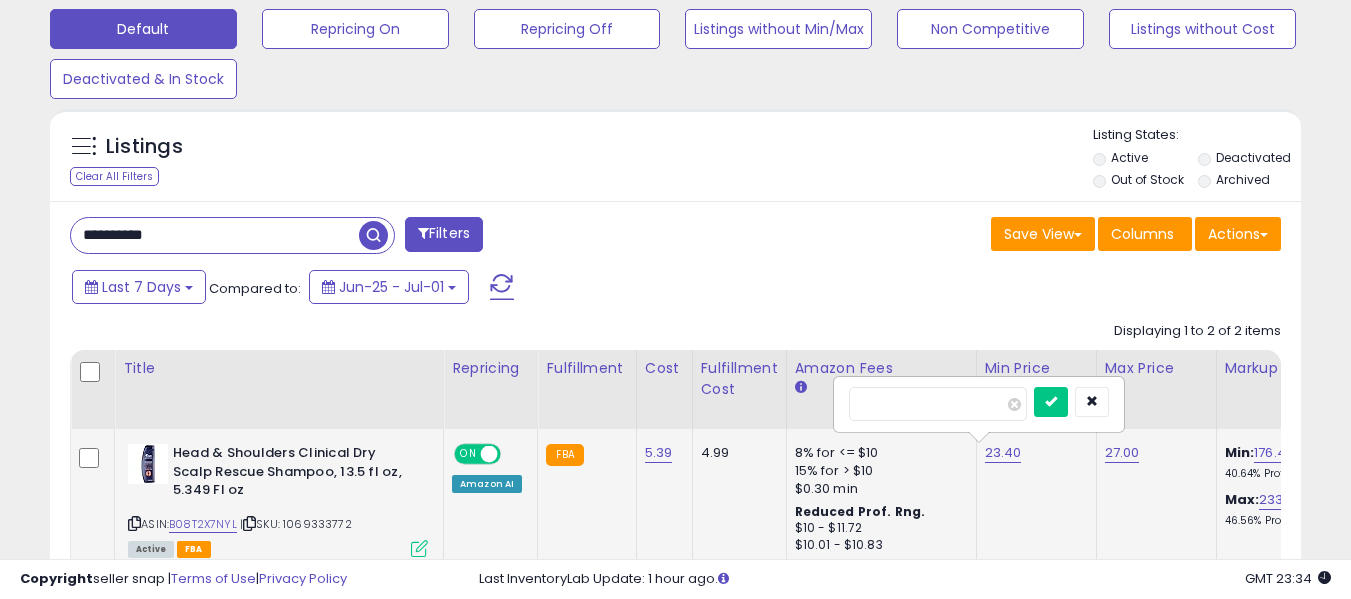 click on "*****" at bounding box center (938, 404) 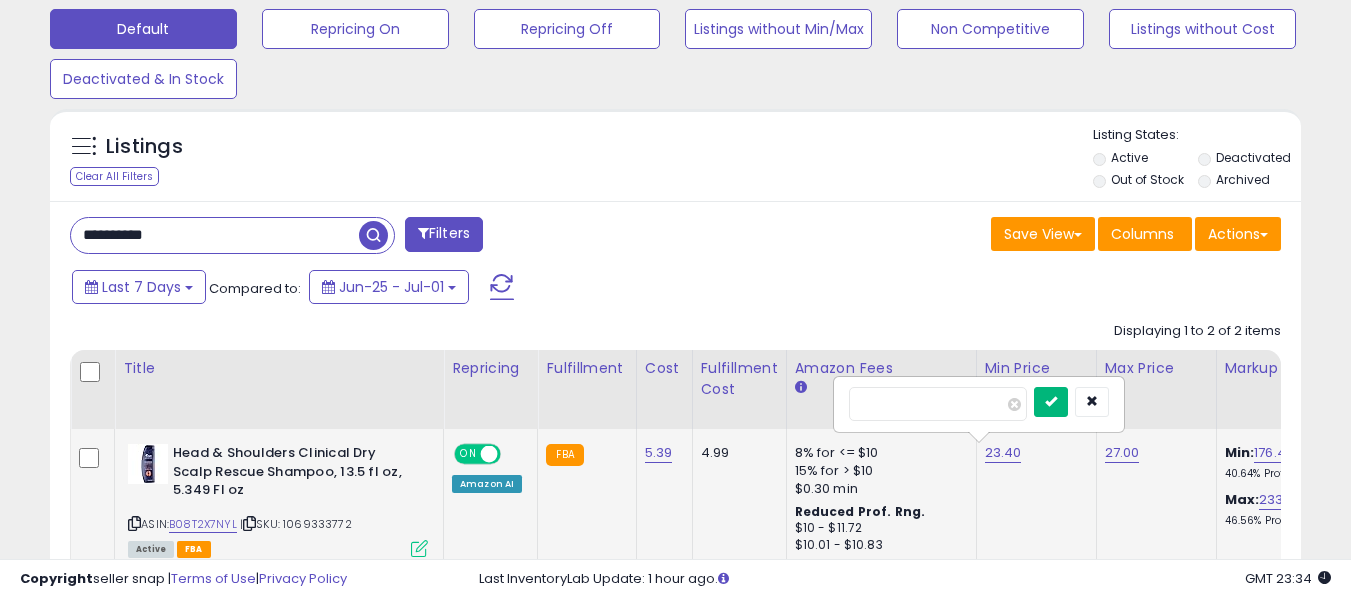 type on "**" 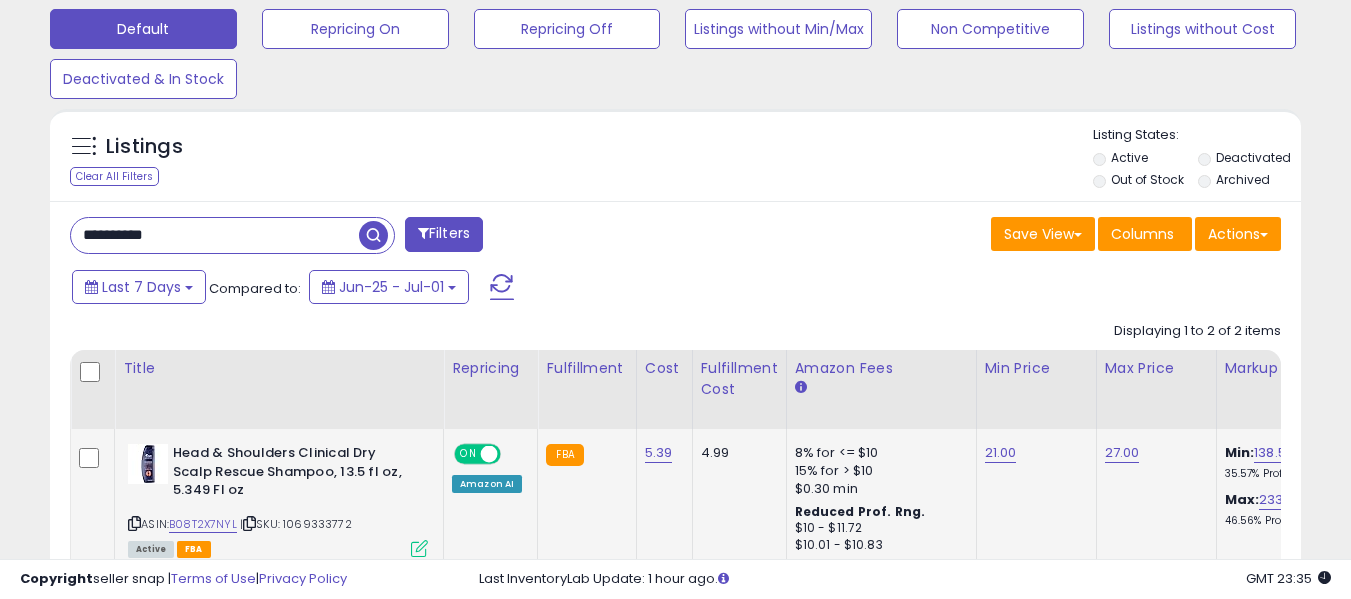 click on "**********" at bounding box center (215, 235) 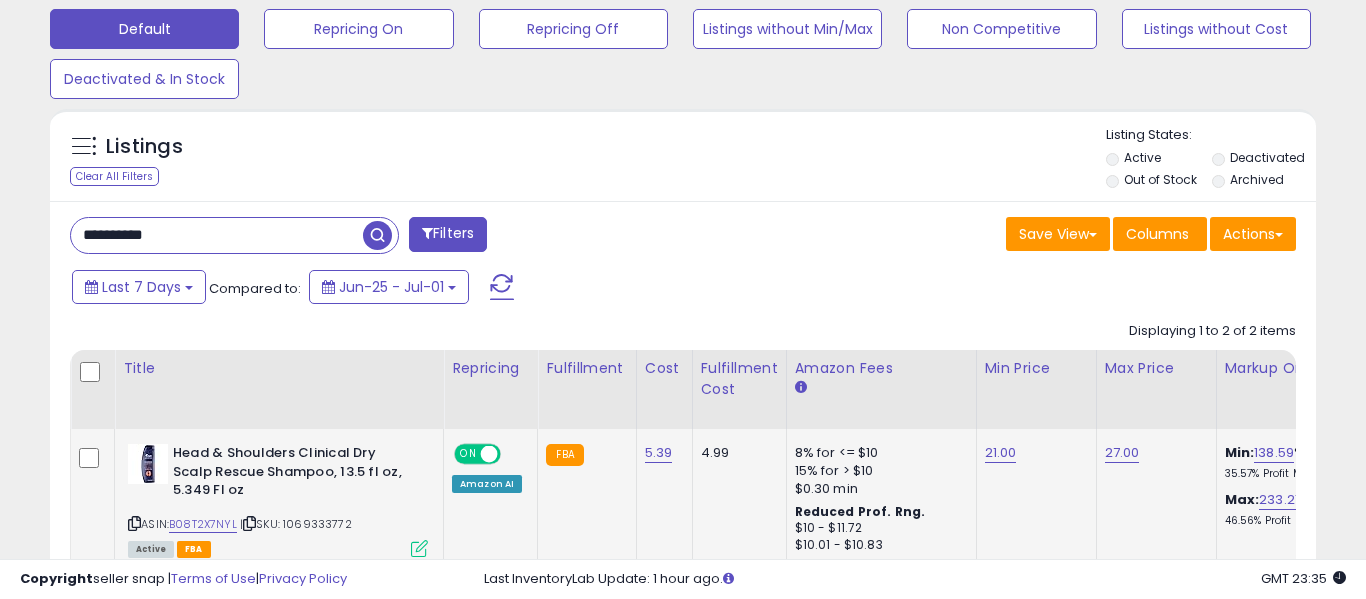 scroll, scrollTop: 999590, scrollLeft: 999267, axis: both 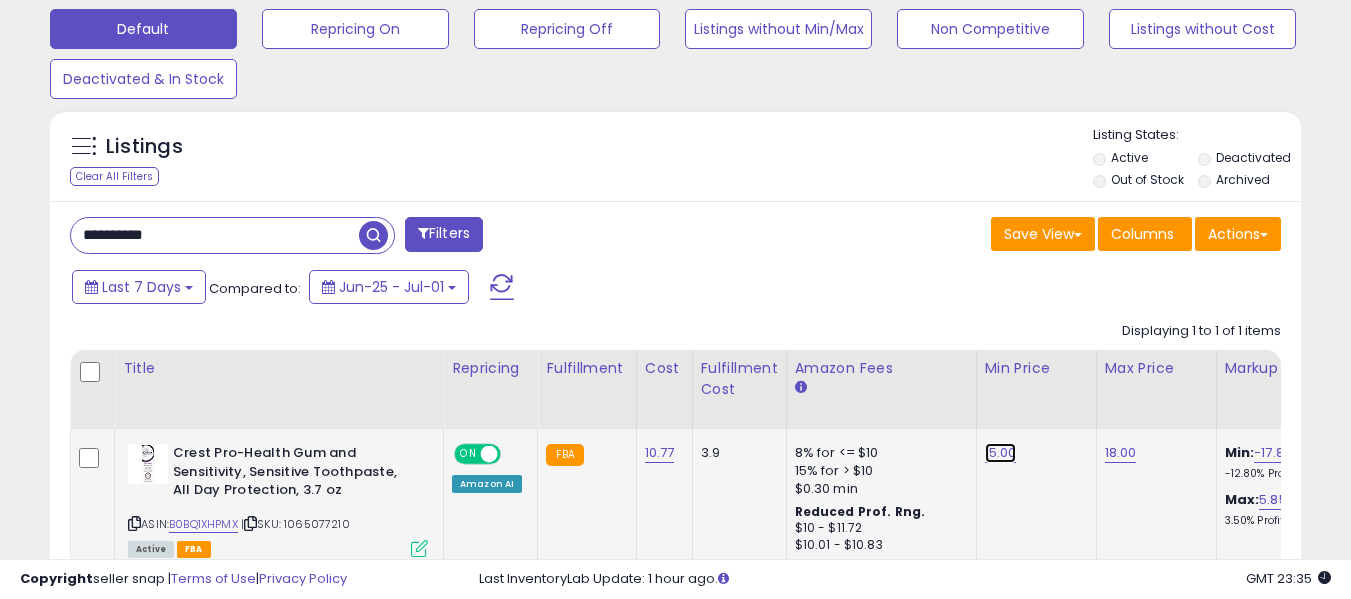 click on "15.00" at bounding box center [1001, 453] 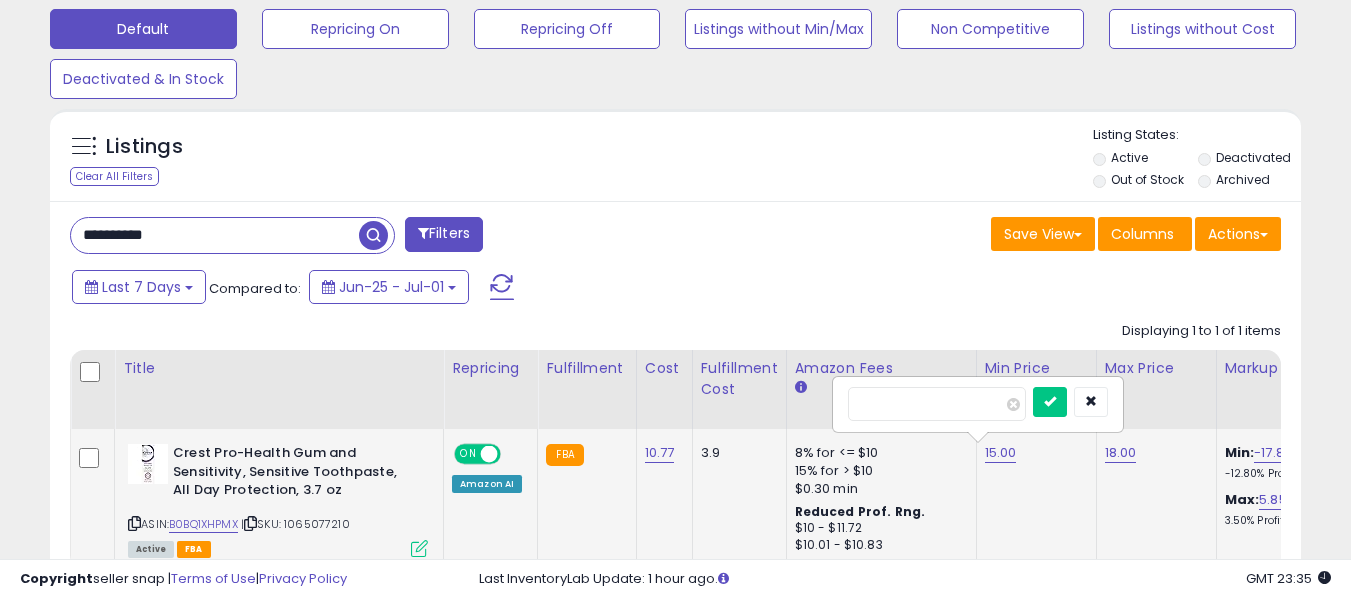 click on "*****" at bounding box center (937, 404) 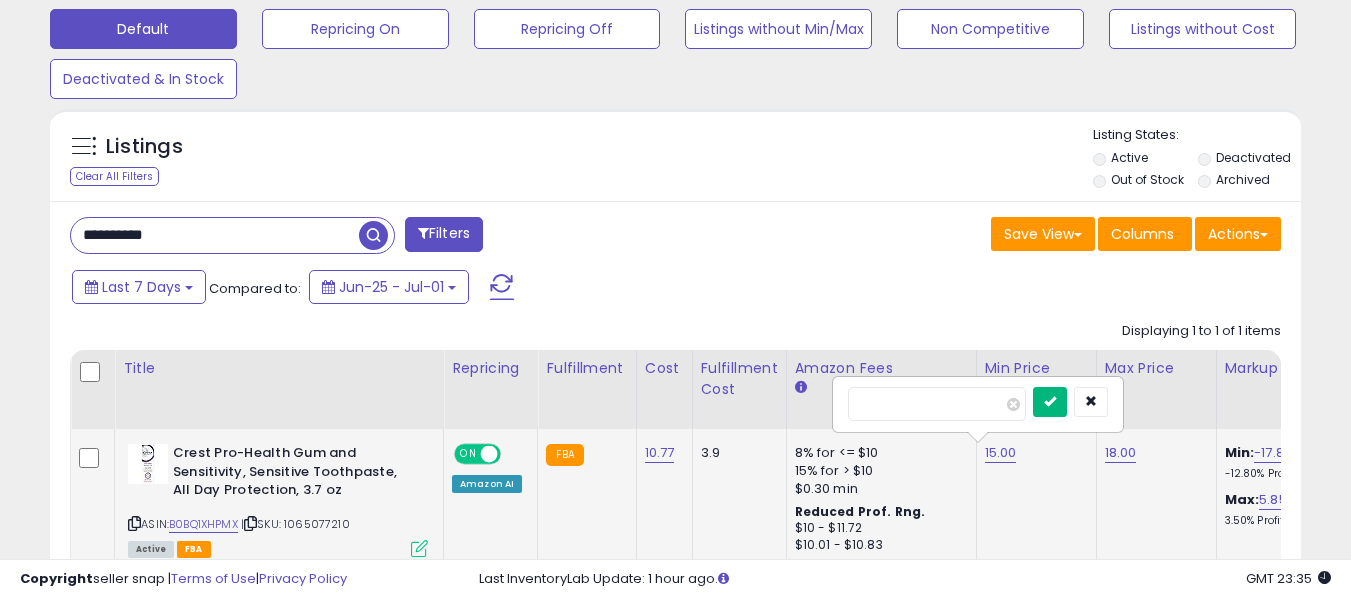 type on "*****" 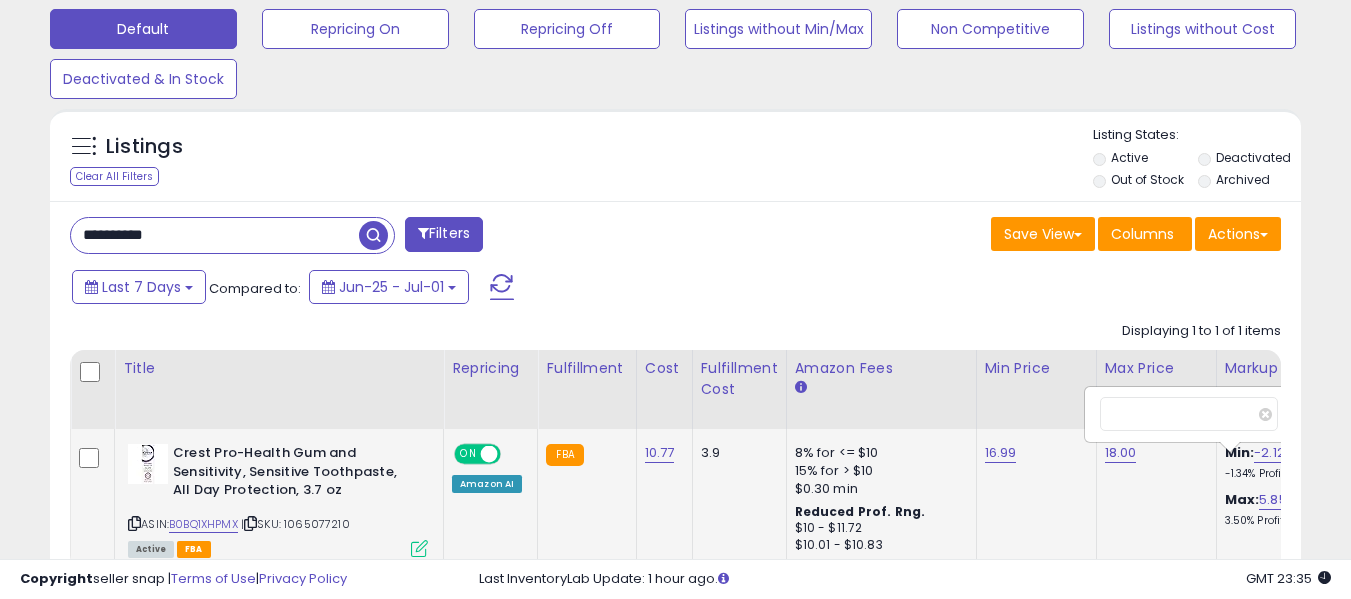 scroll, scrollTop: 0, scrollLeft: 27, axis: horizontal 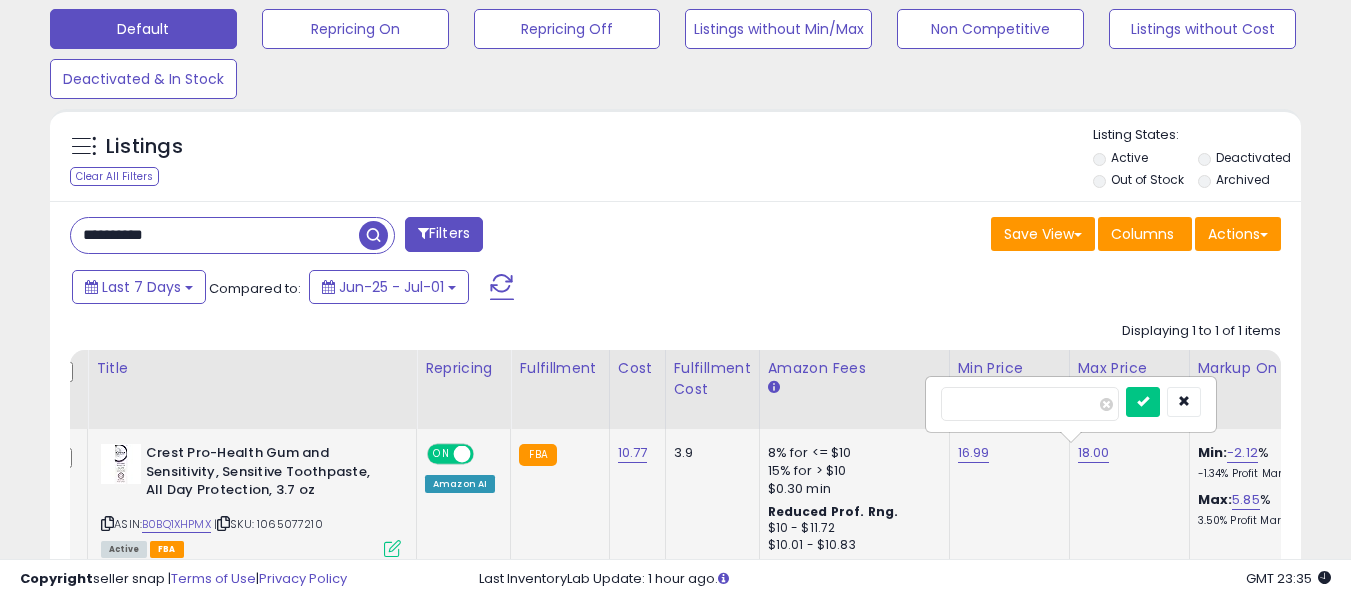 click on "*****" at bounding box center (1030, 404) 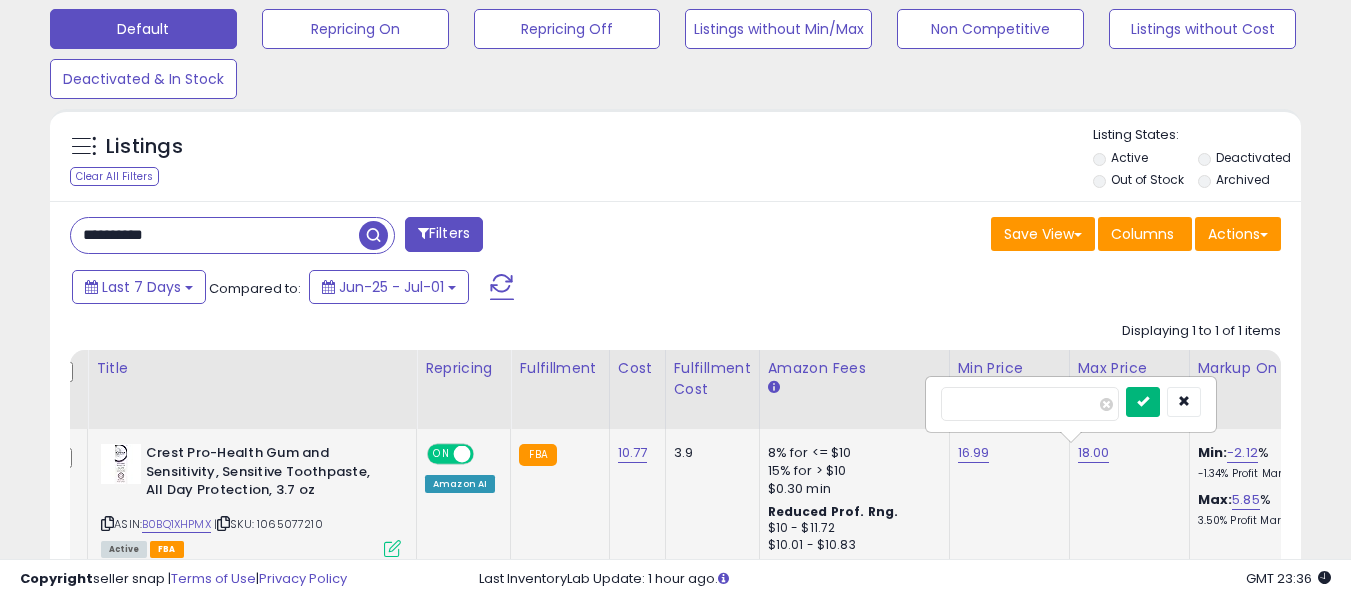 type on "**" 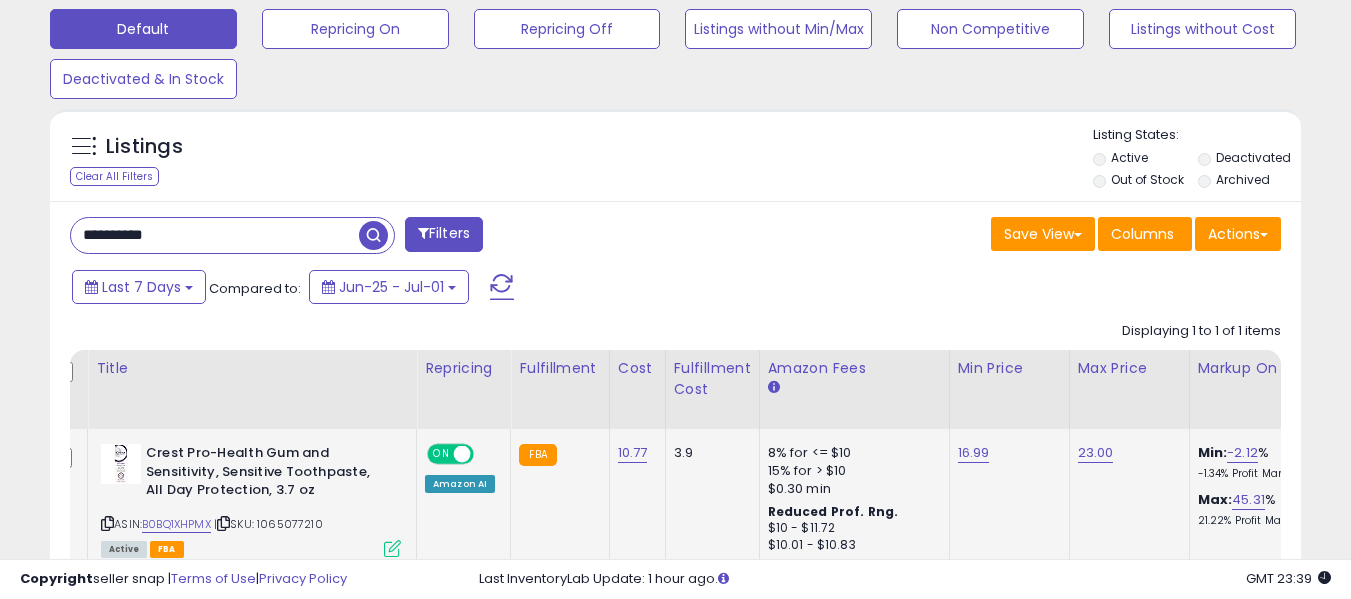 click on "**********" at bounding box center (675, 425) 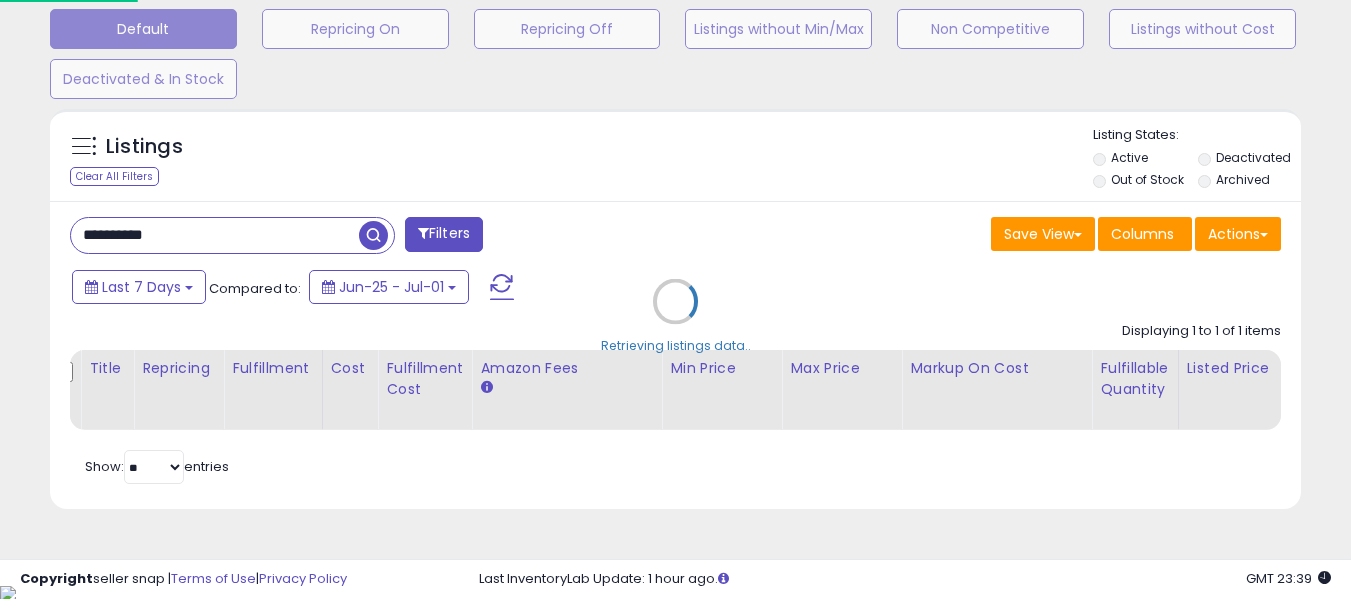 scroll, scrollTop: 999590, scrollLeft: 999267, axis: both 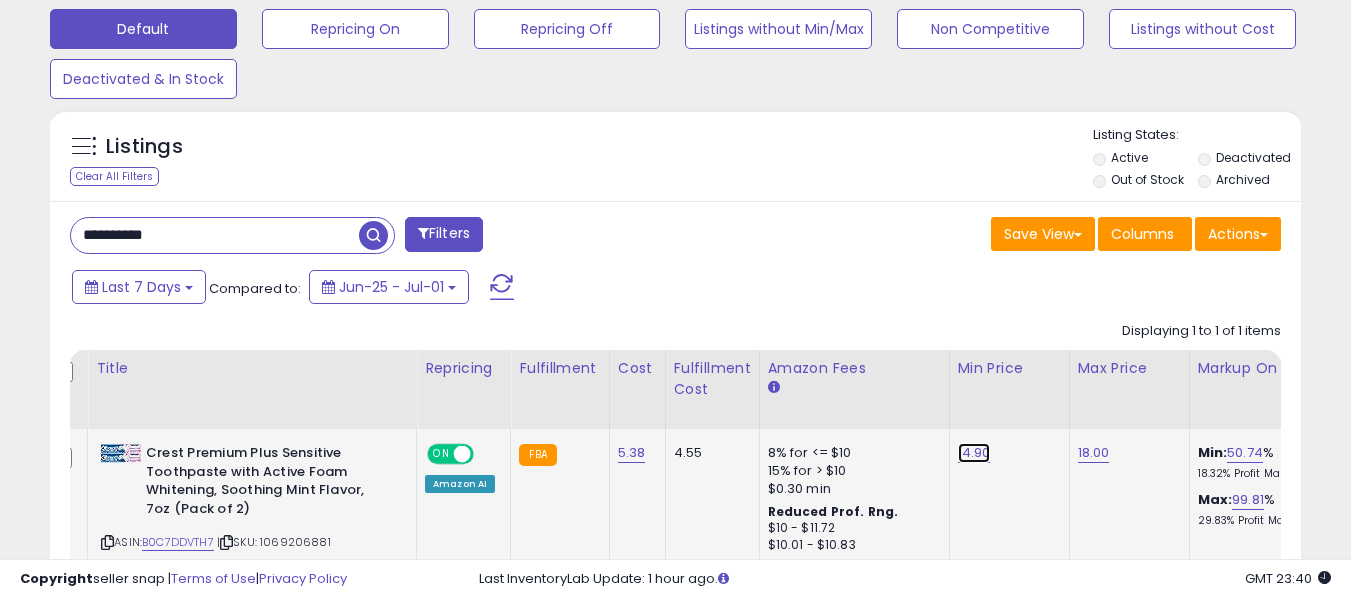 click on "14.90" at bounding box center (974, 453) 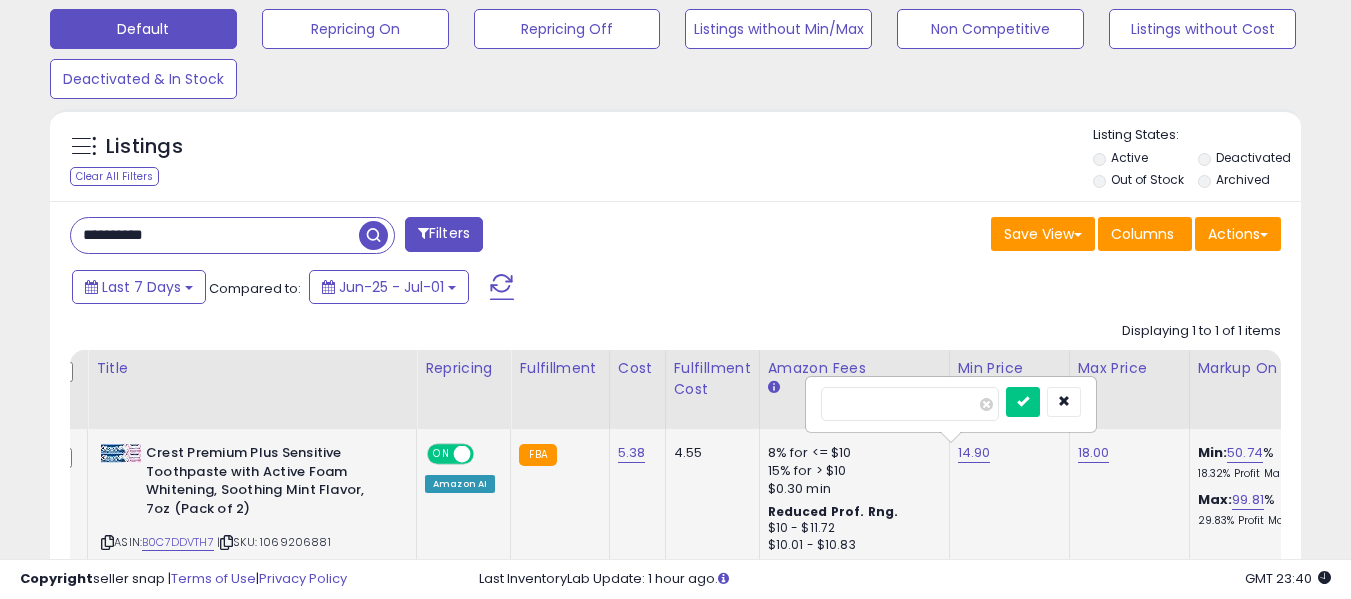 click on "*****" at bounding box center [910, 404] 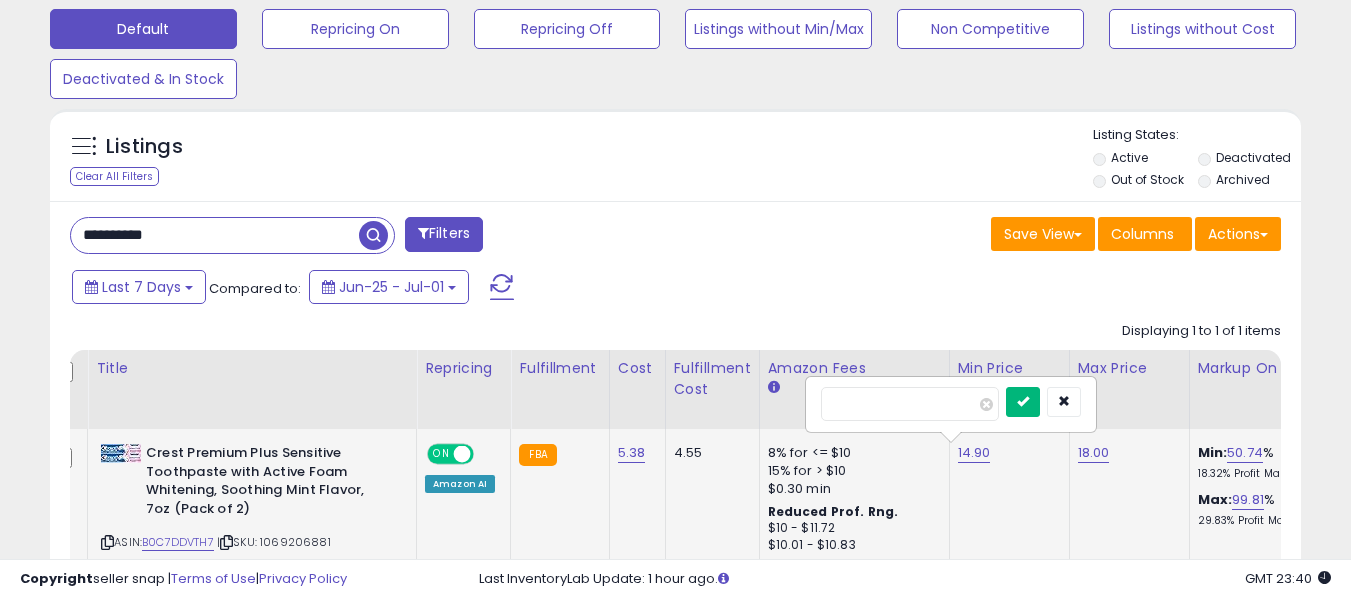 type on "*****" 